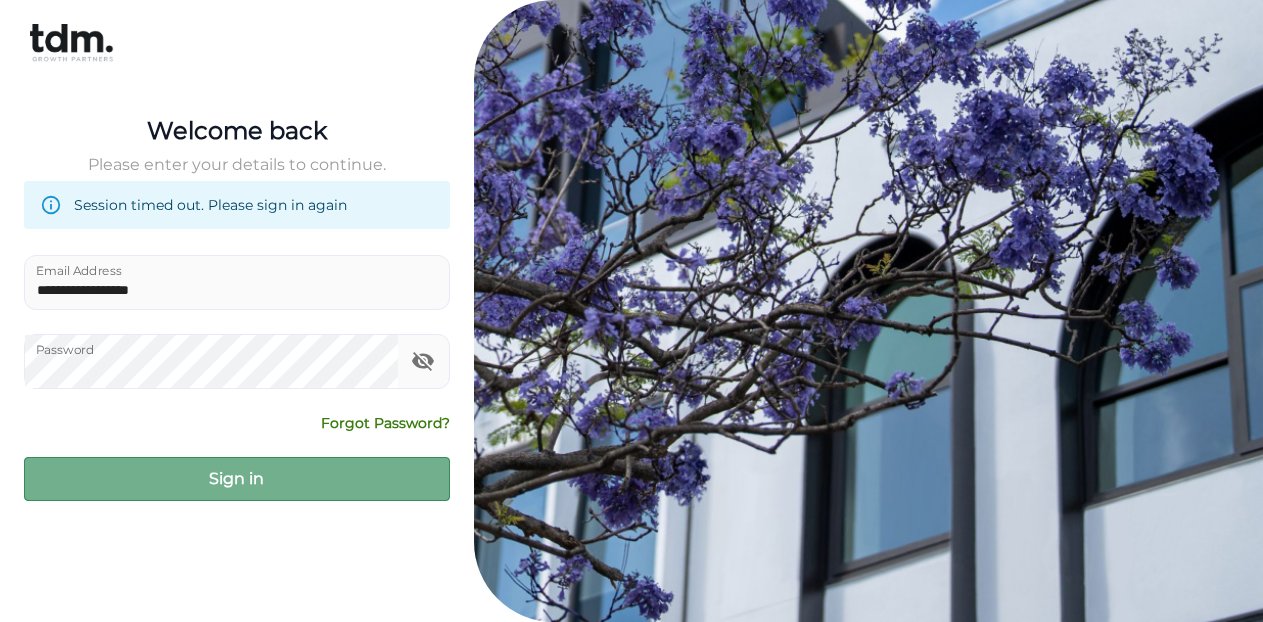 click on "Sign in" at bounding box center [237, 479] 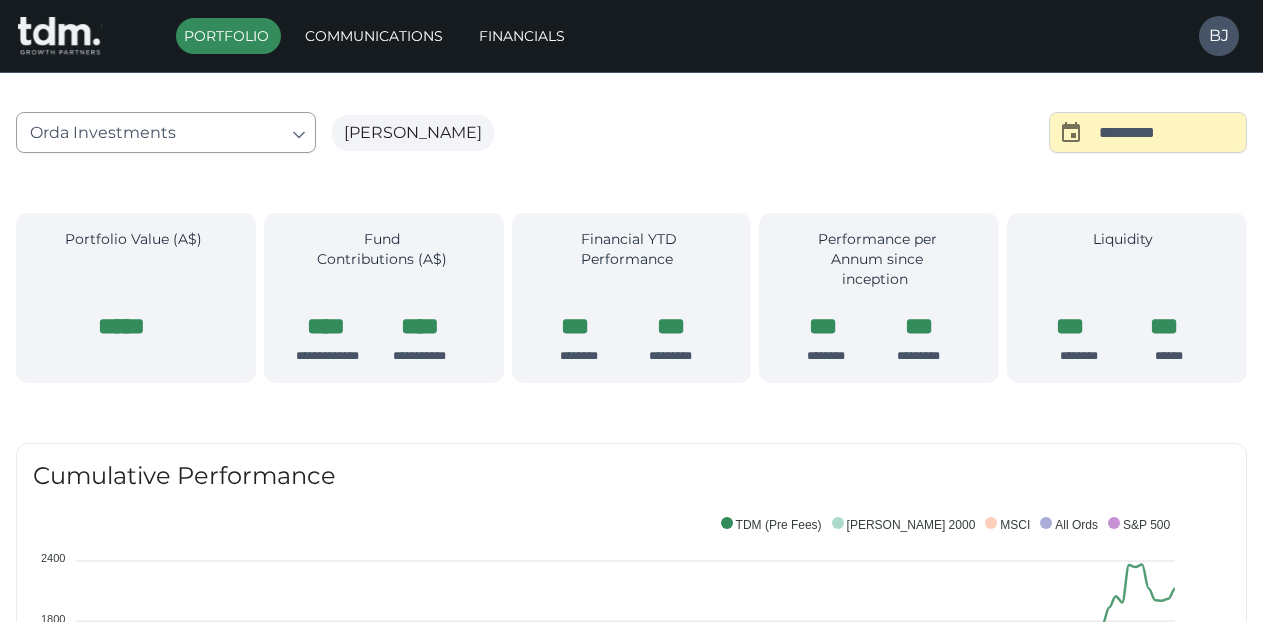 click on "**********" at bounding box center [631, 1720] 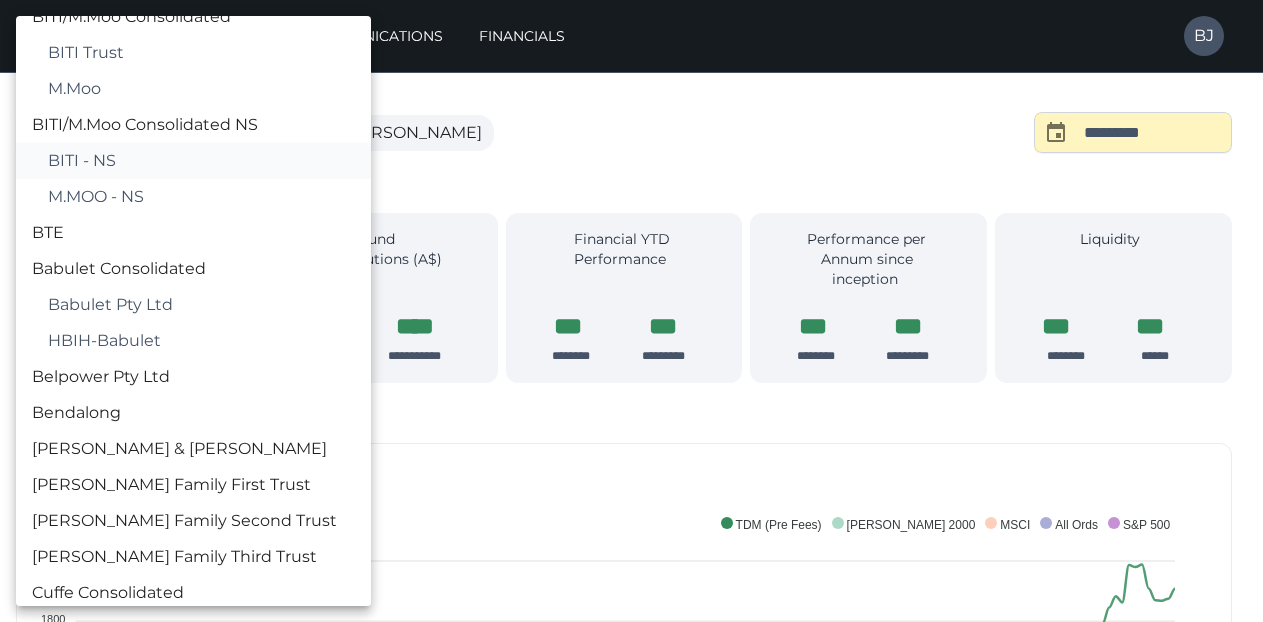 scroll, scrollTop: 1000, scrollLeft: 0, axis: vertical 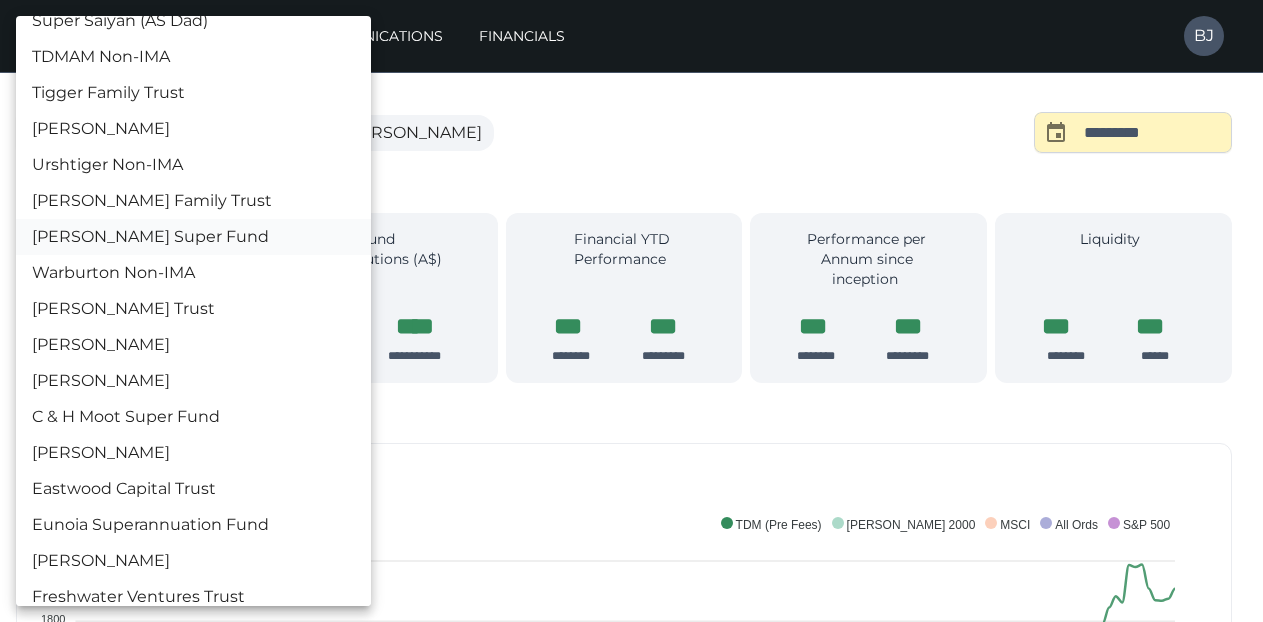 click on "[PERSON_NAME] Super Fund" at bounding box center [193, 237] 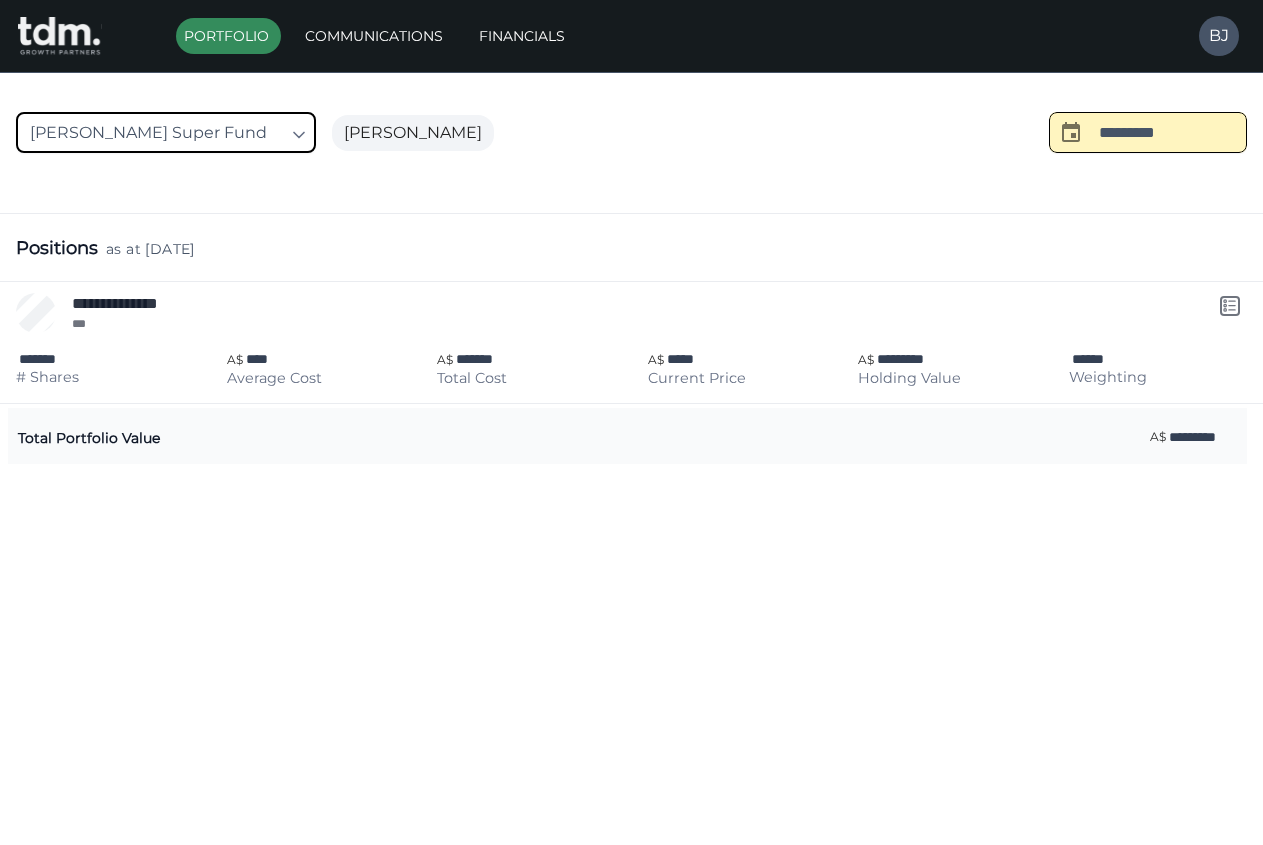 click on "*********" at bounding box center [1173, 132] 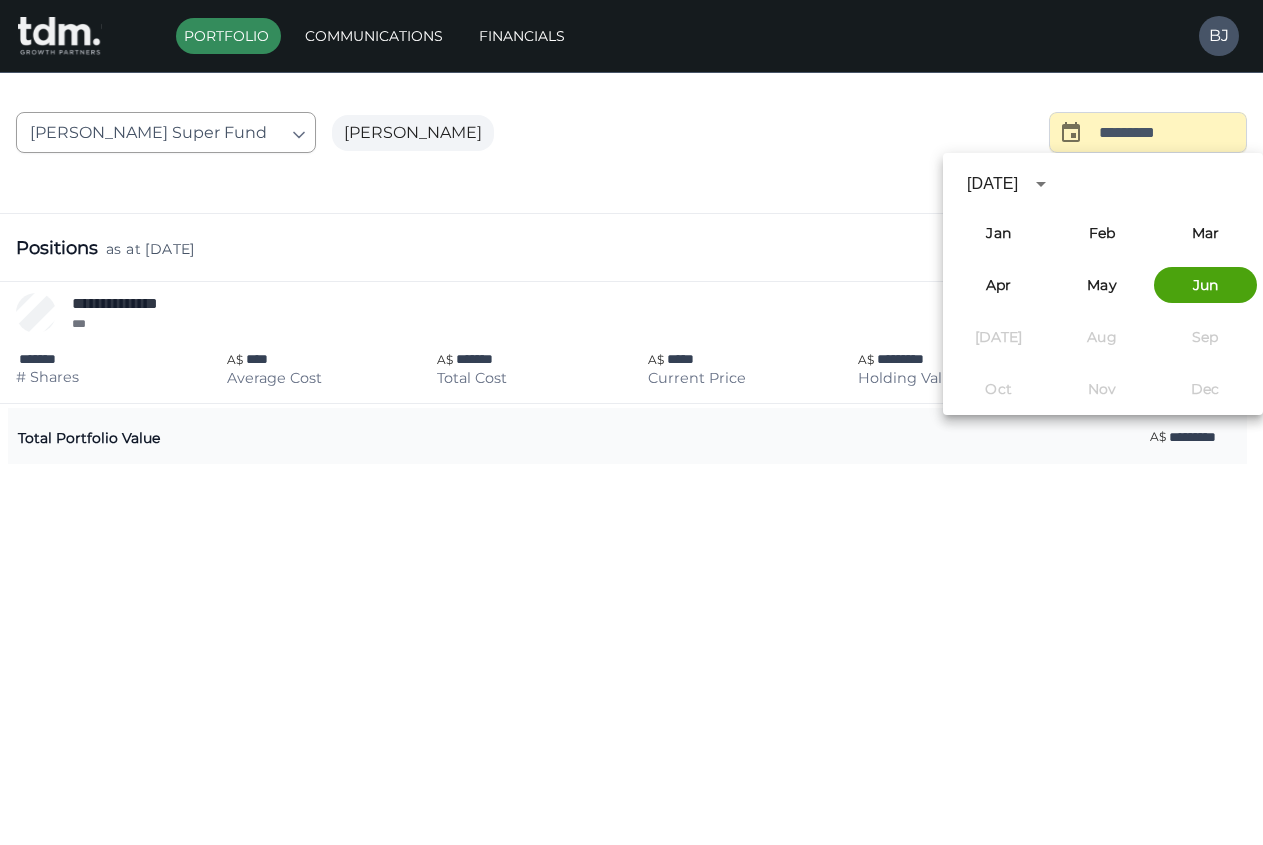 click on "[DATE]" at bounding box center [995, 184] 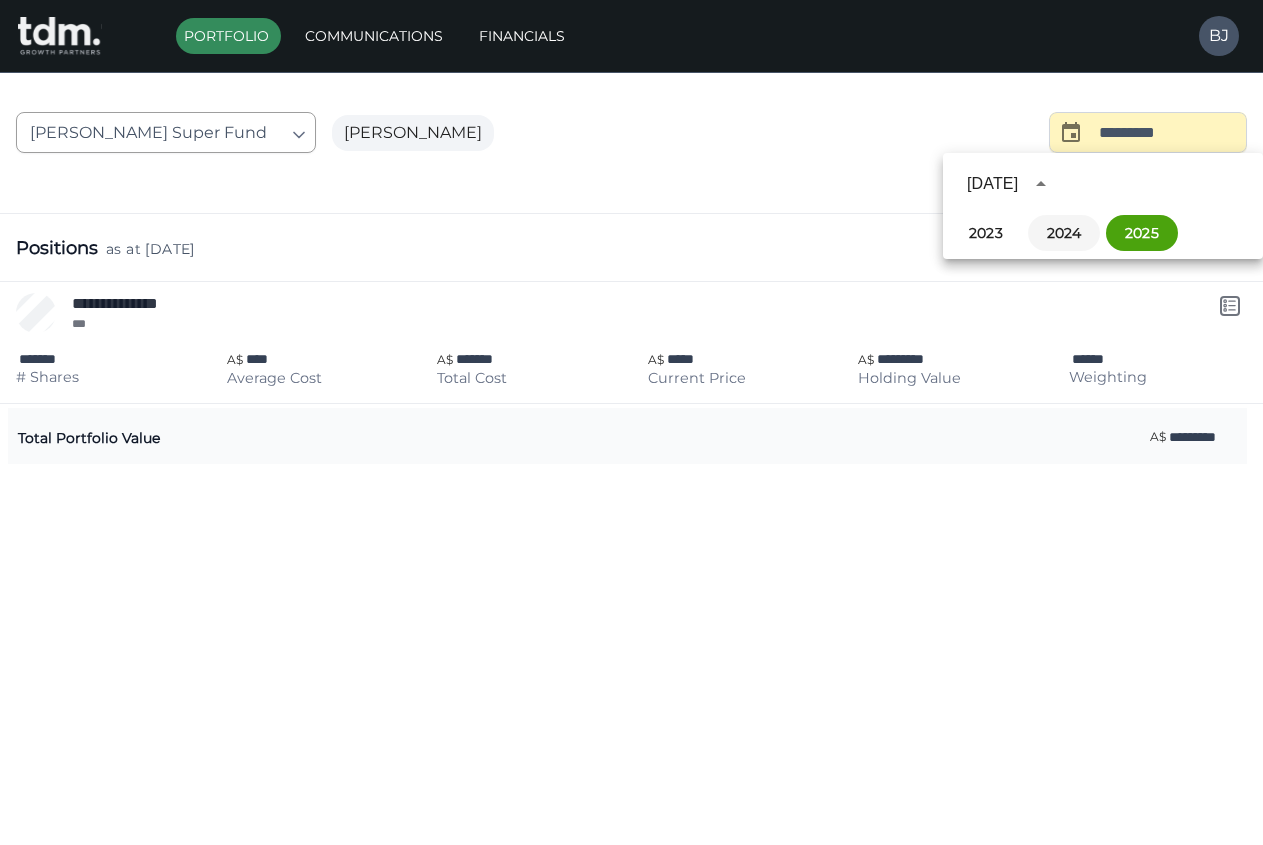 click on "2024" at bounding box center (1064, 233) 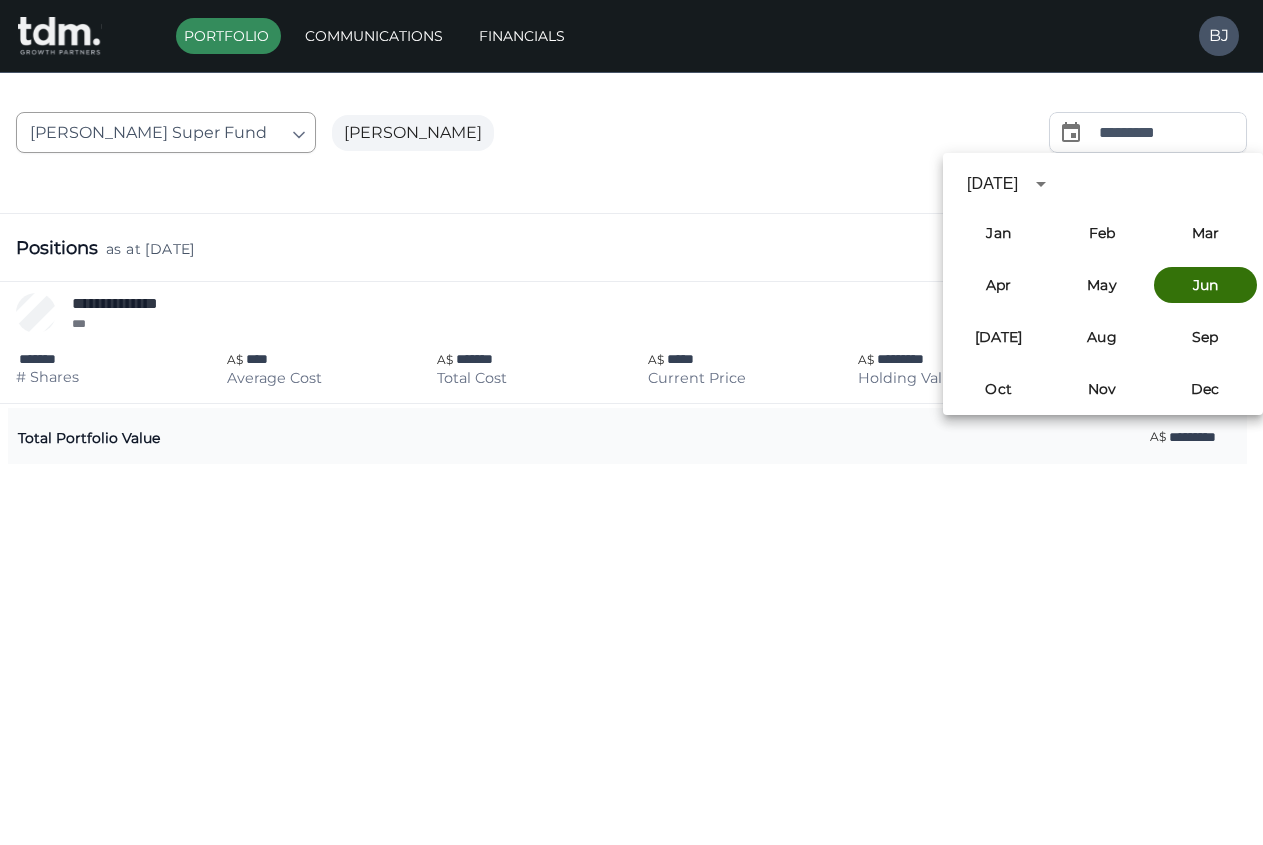 click on "Jun" at bounding box center [1205, 285] 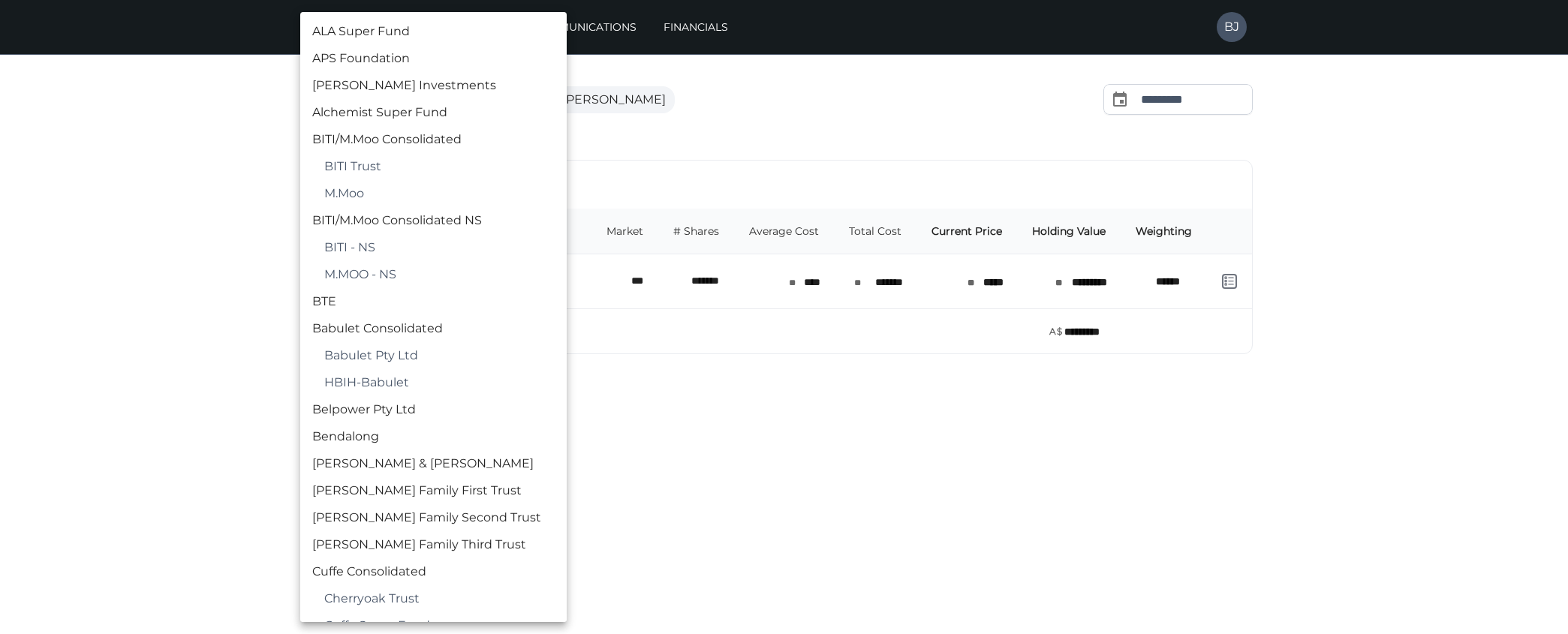drag, startPoint x: 381, startPoint y: 89, endPoint x: 391, endPoint y: 101, distance: 15.620499 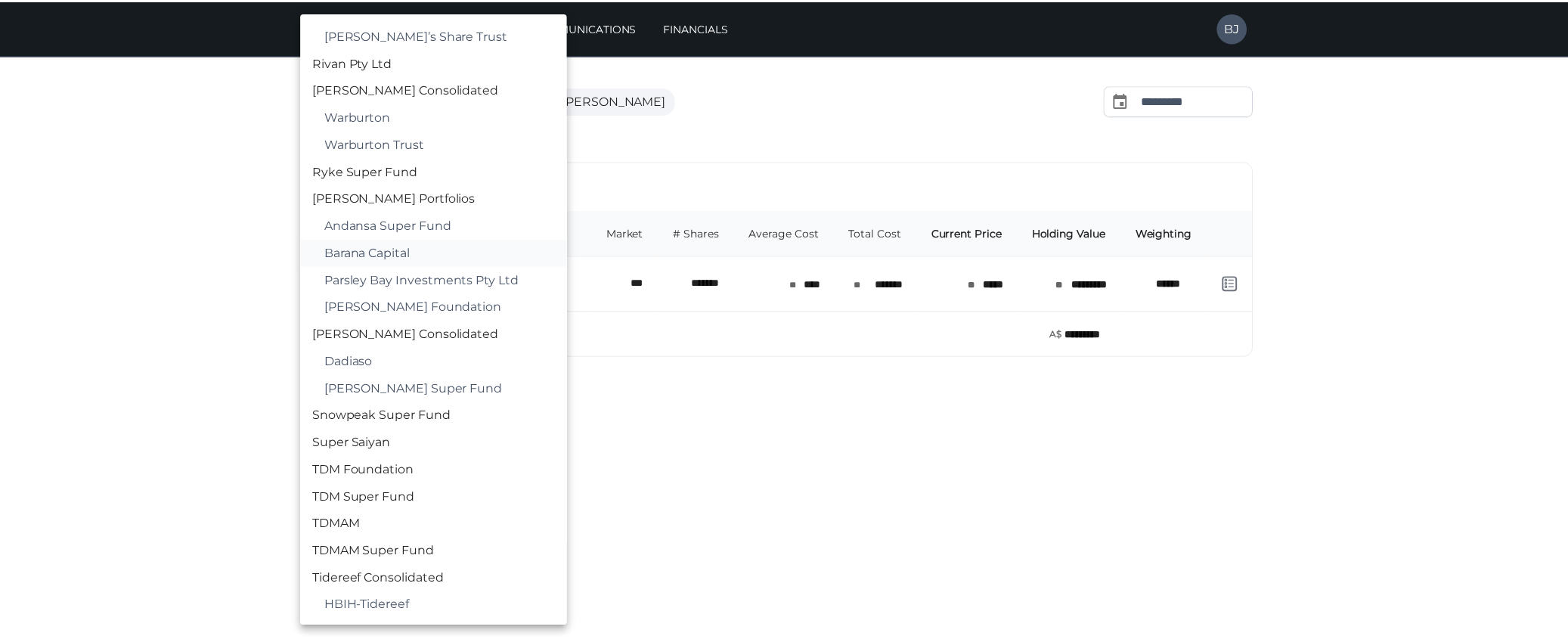 scroll, scrollTop: 1881, scrollLeft: 0, axis: vertical 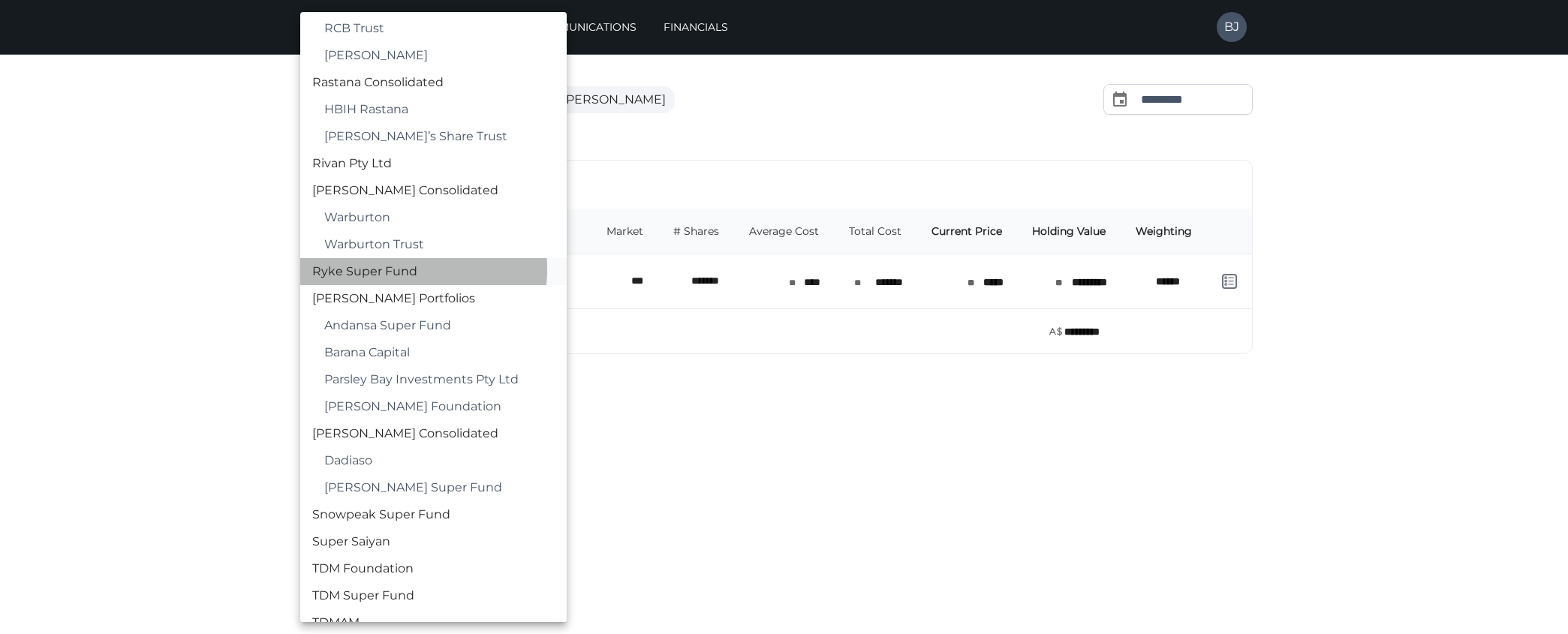 click on "Ryke Super Fund" at bounding box center [433, 272] 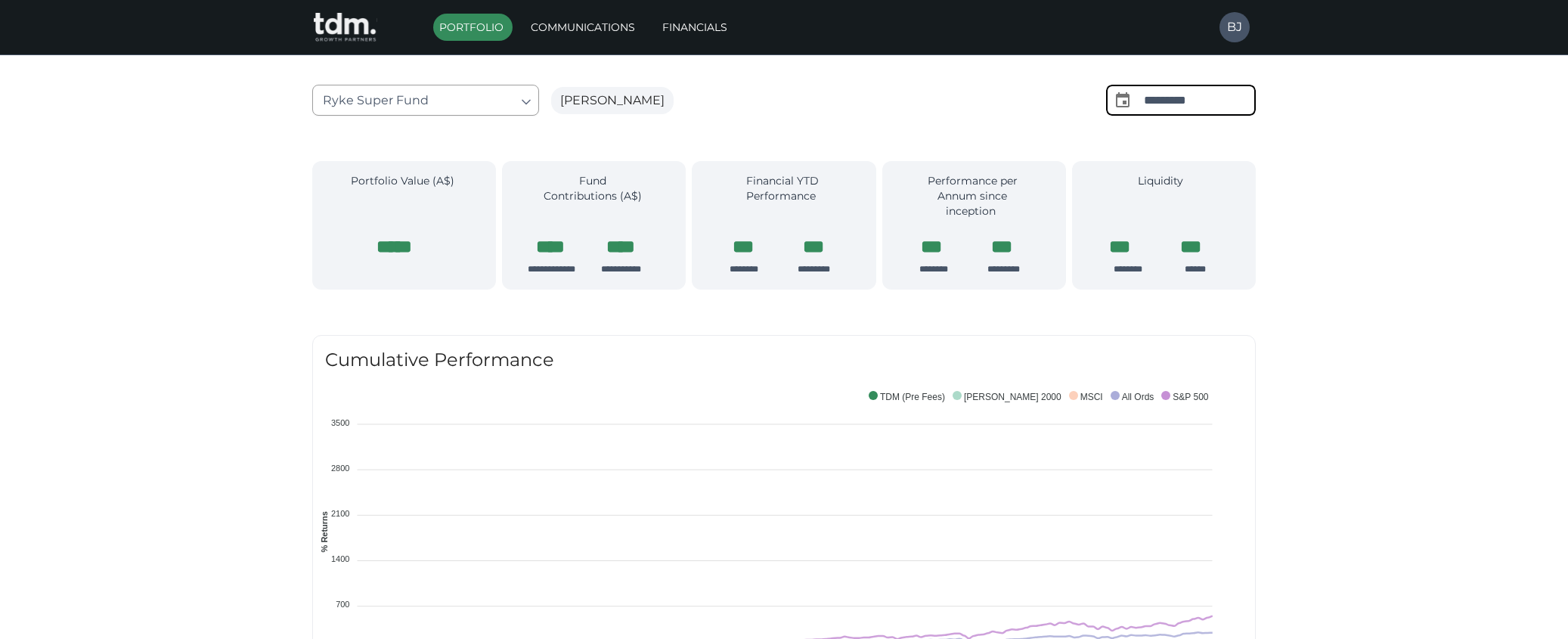click on "*********" at bounding box center [1200, 100] 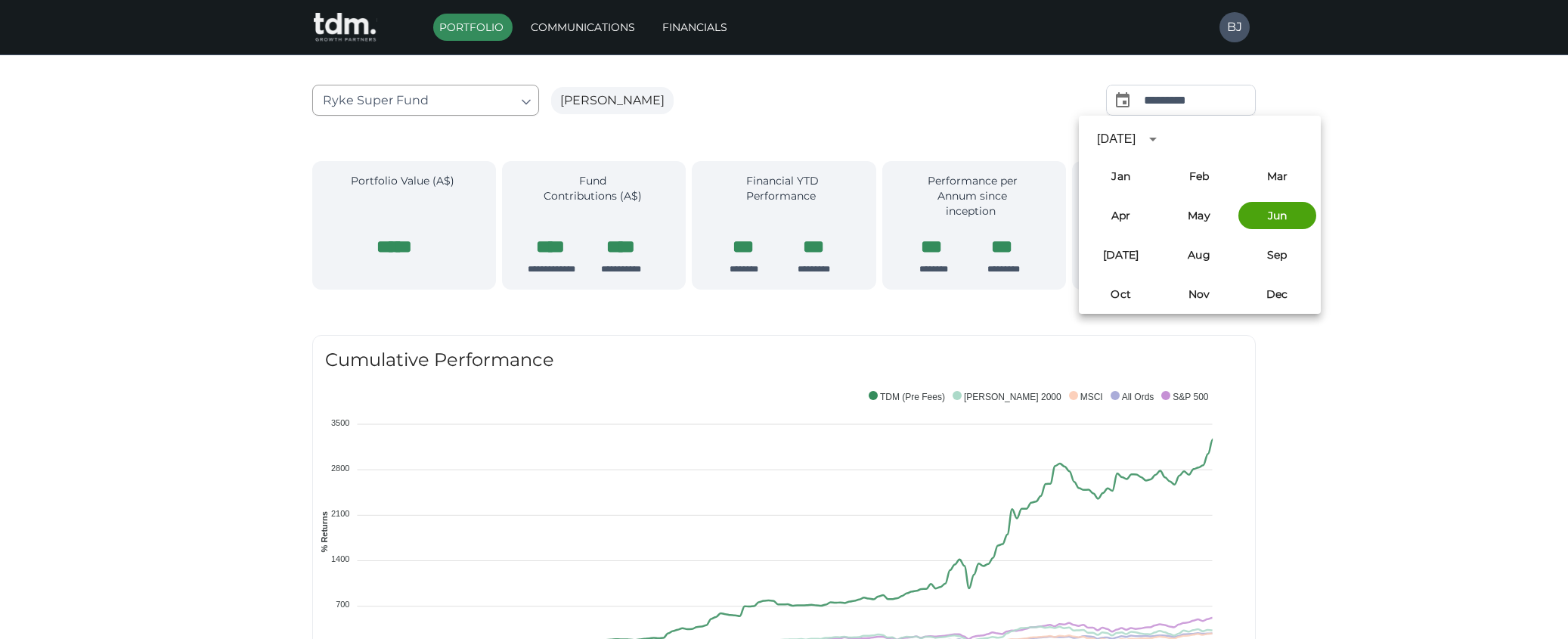 click on "[DATE]" at bounding box center [1116, 139] 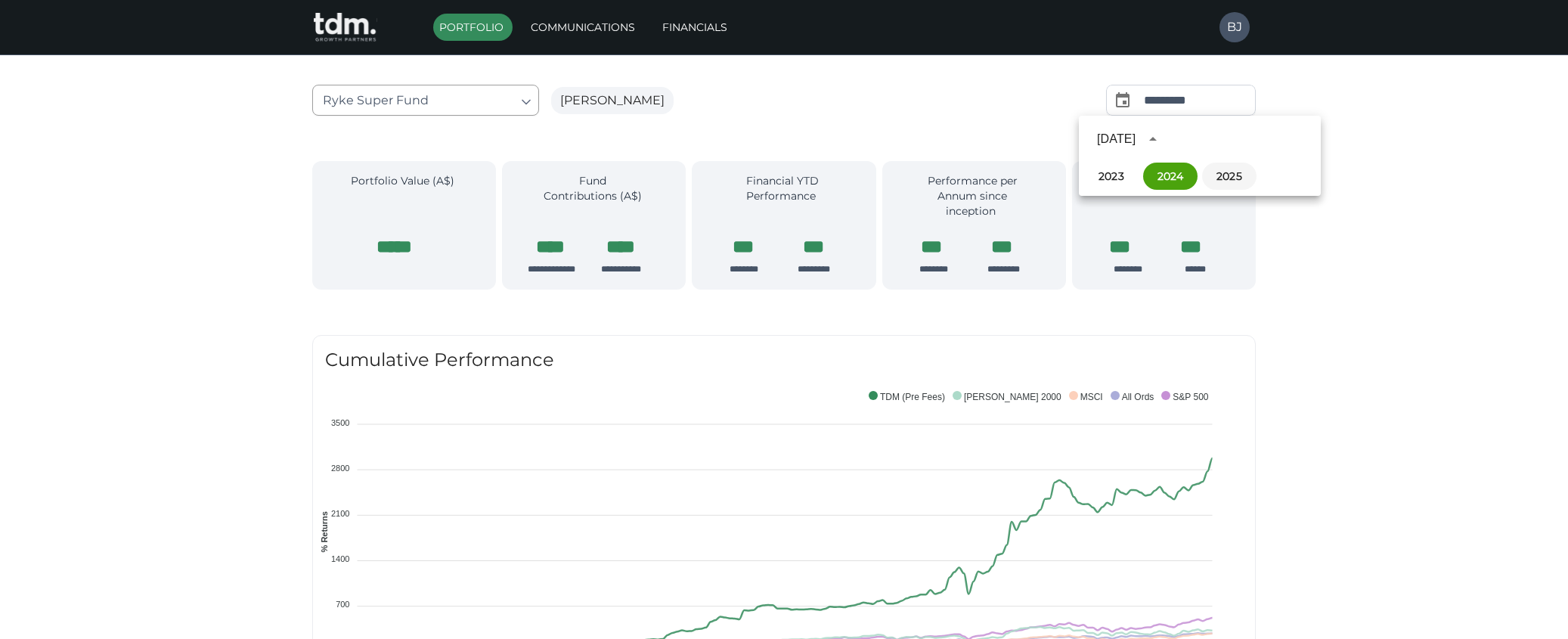 click on "2025" at bounding box center [1229, 176] 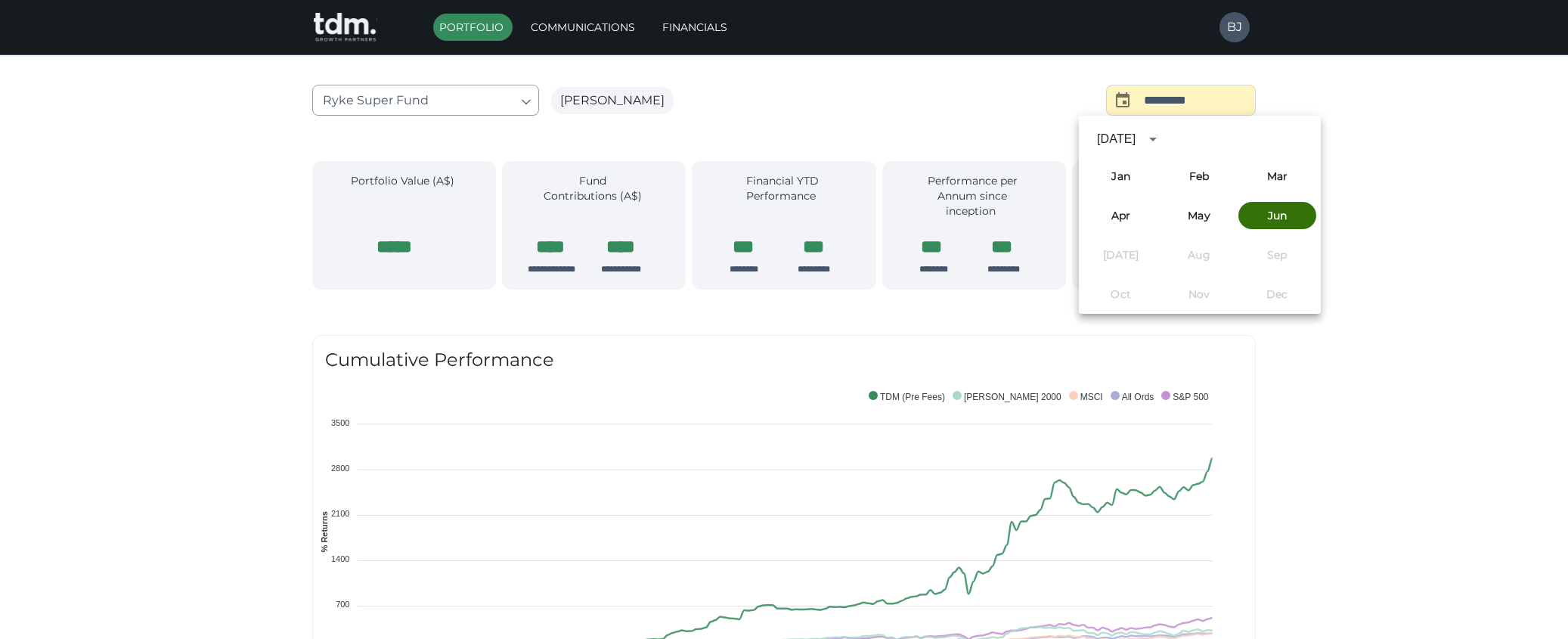 click on "Jun" at bounding box center (1277, 216) 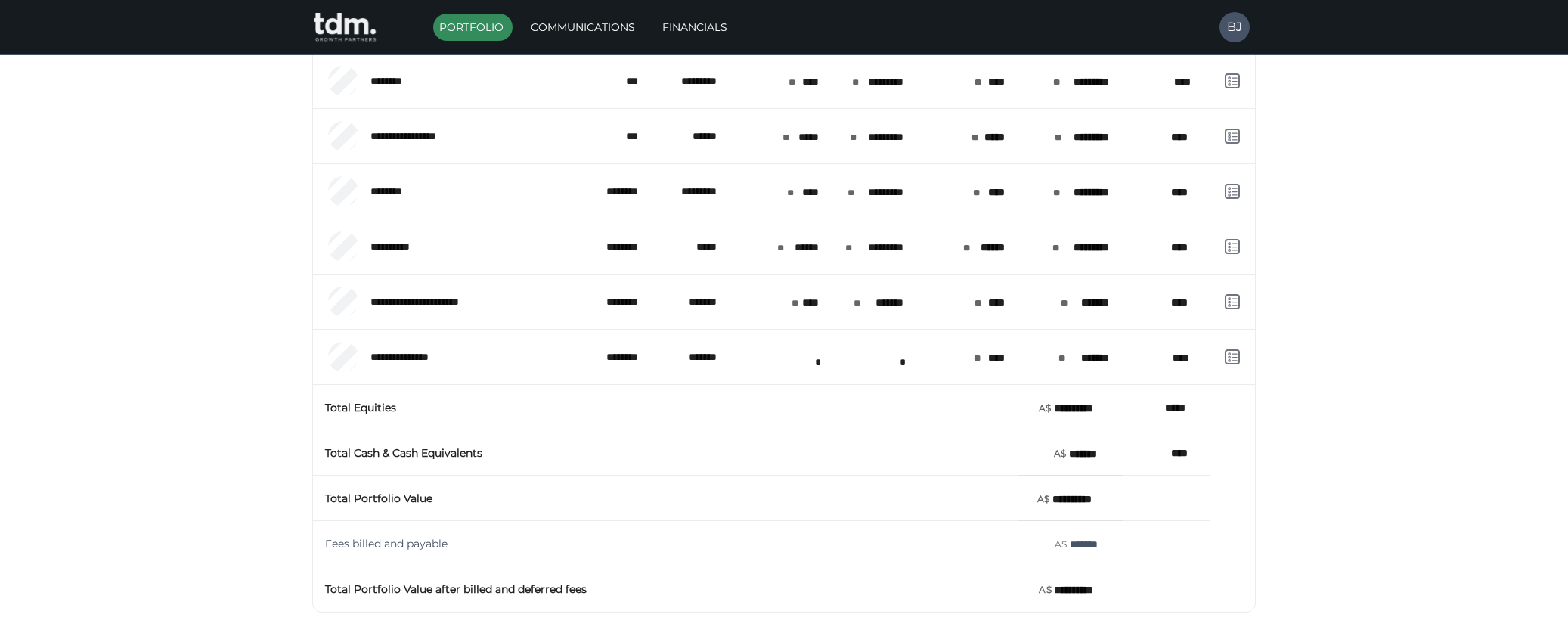 scroll, scrollTop: 1601, scrollLeft: 0, axis: vertical 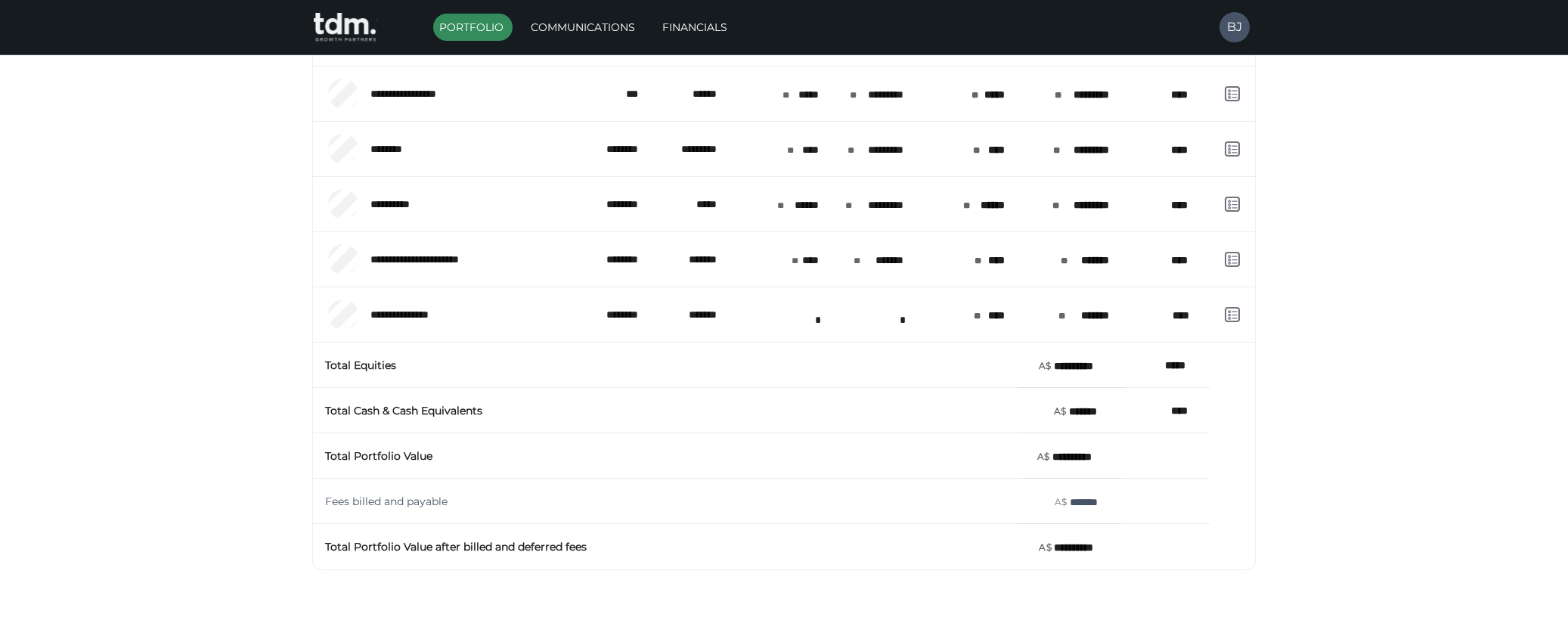 click on "**********" at bounding box center (784, -479) 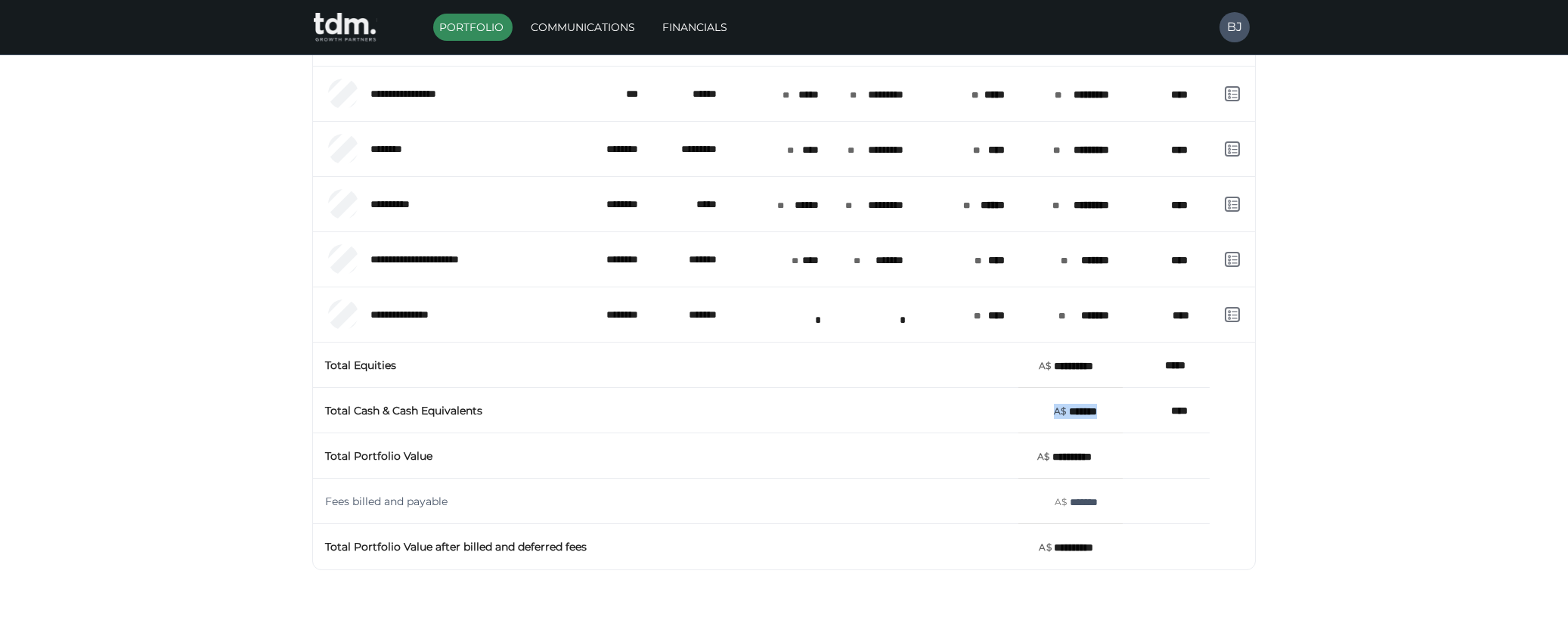drag, startPoint x: 1110, startPoint y: 411, endPoint x: 1046, endPoint y: 413, distance: 64.031242 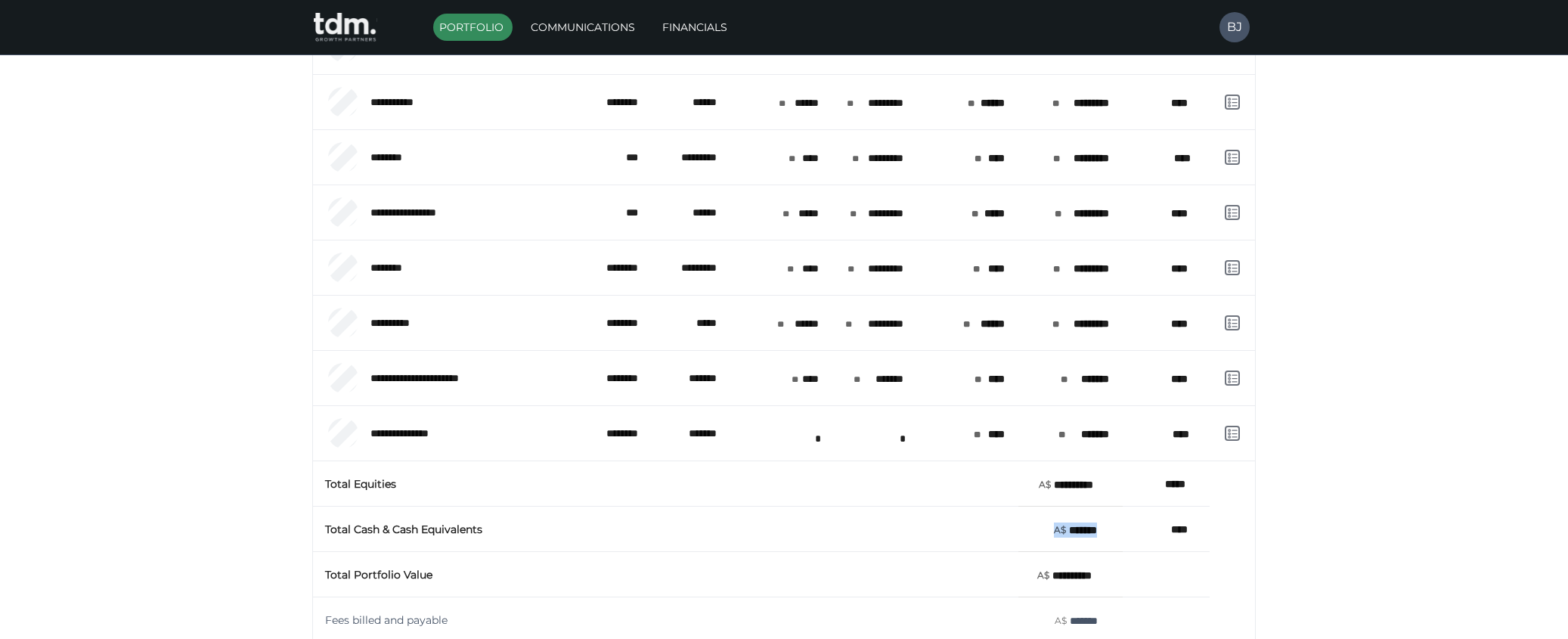 scroll, scrollTop: 1601, scrollLeft: 0, axis: vertical 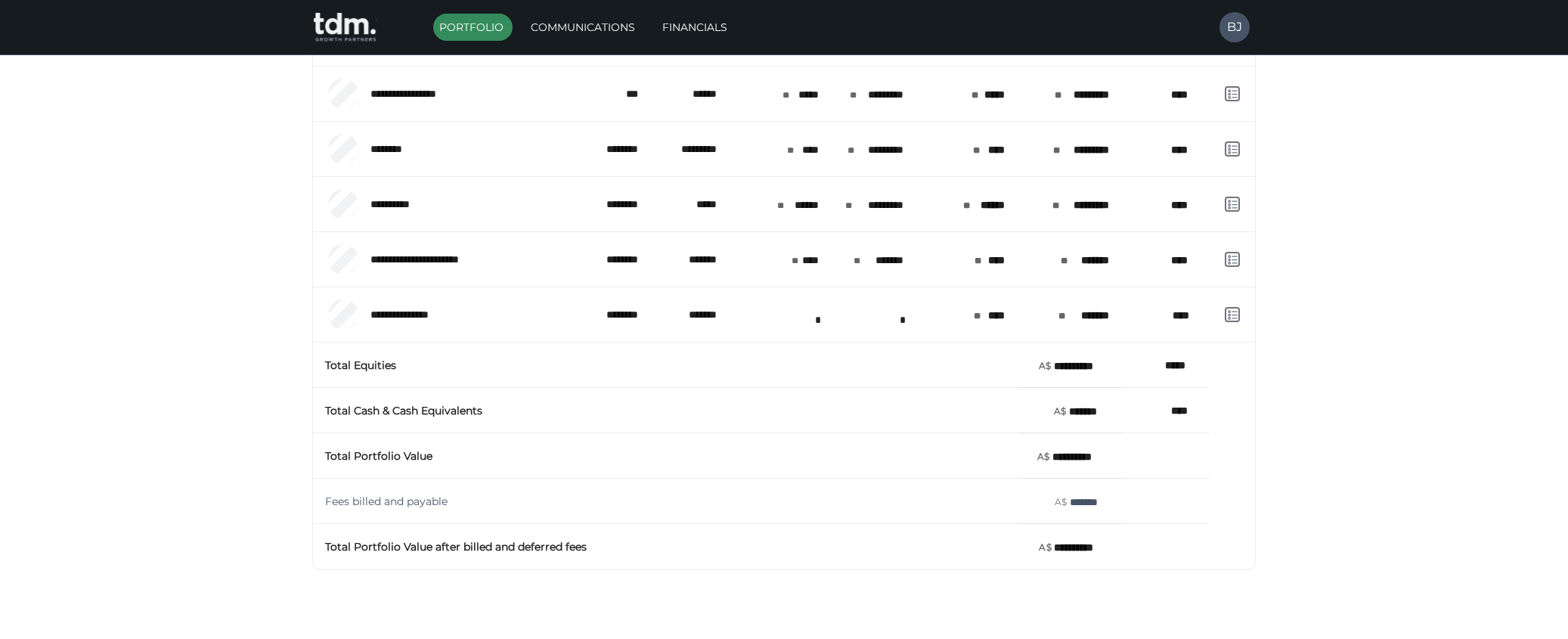 click on "**********" at bounding box center [784, -479] 